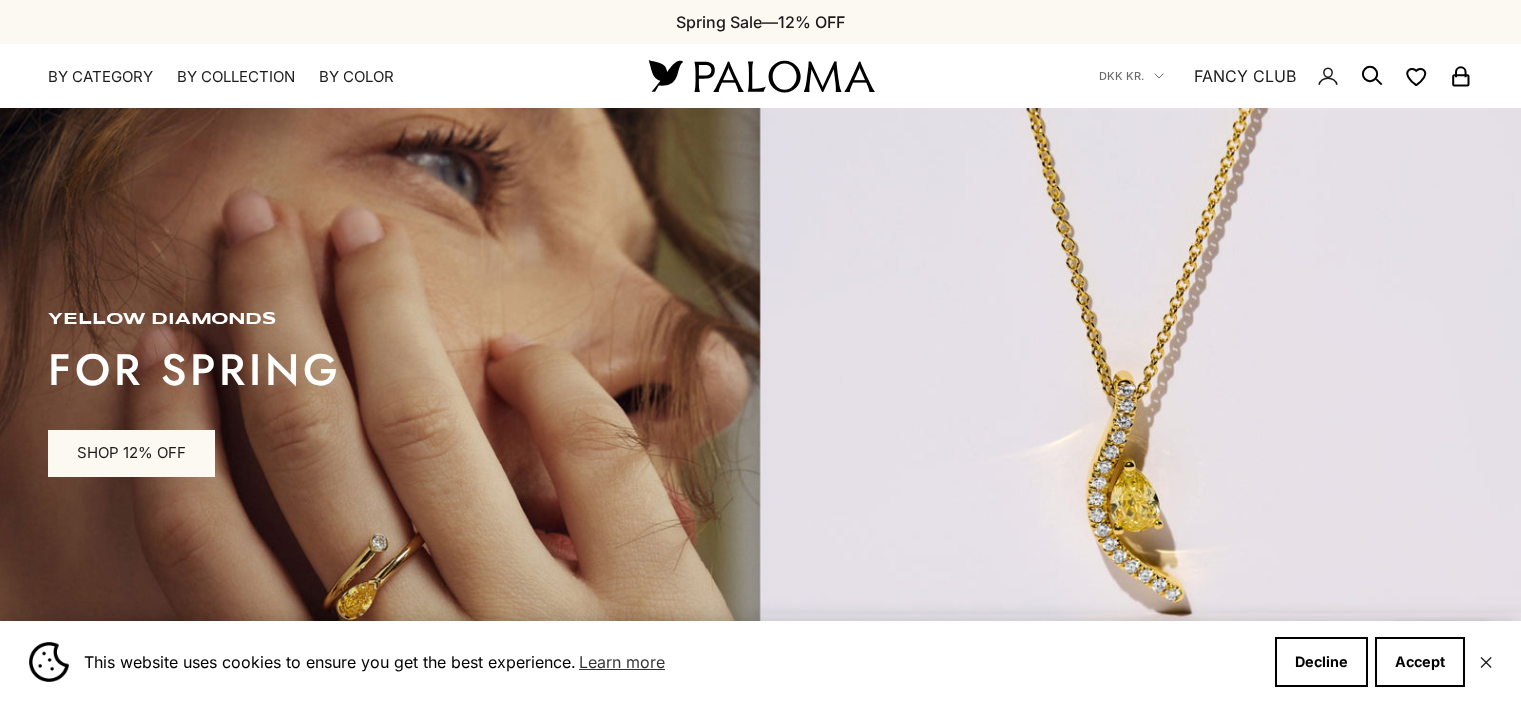scroll, scrollTop: 0, scrollLeft: 0, axis: both 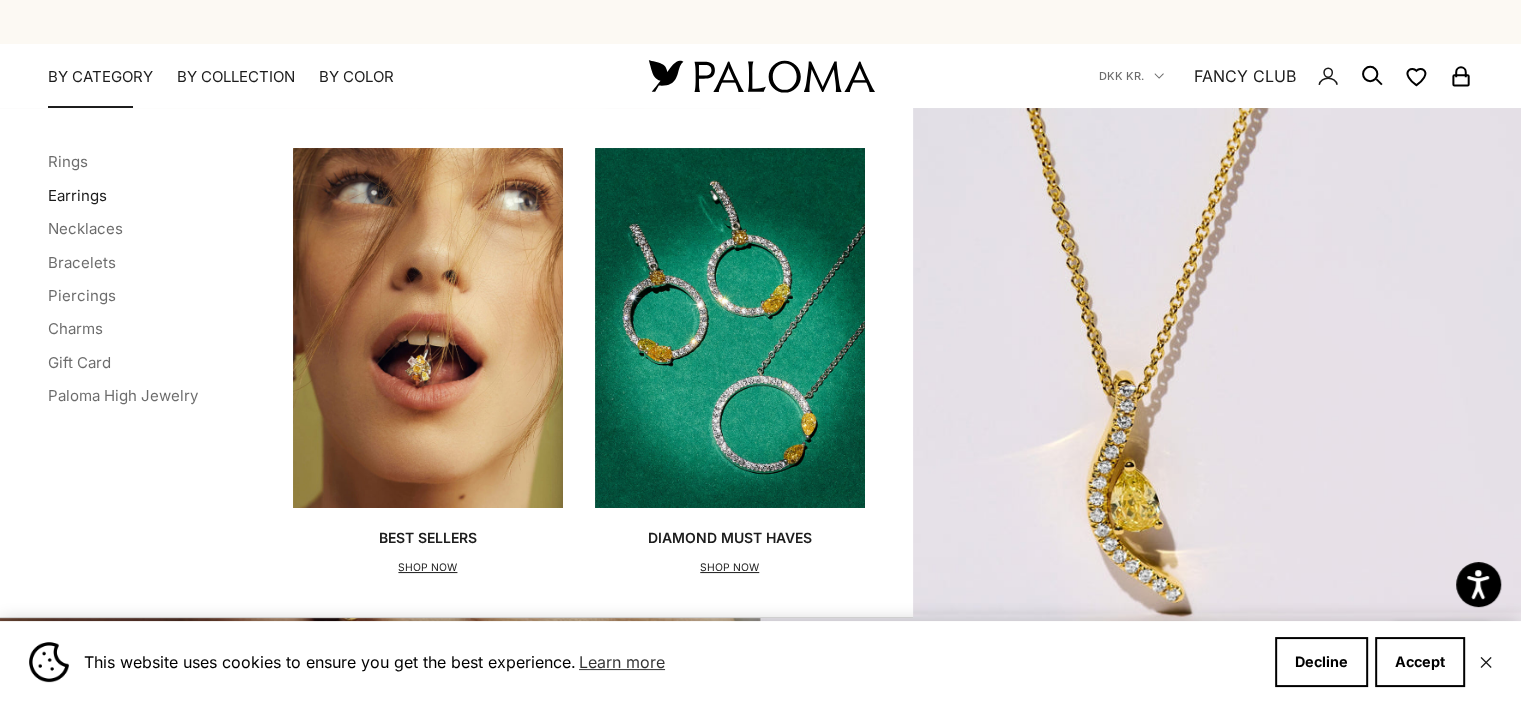 click on "Earrings" at bounding box center (77, 195) 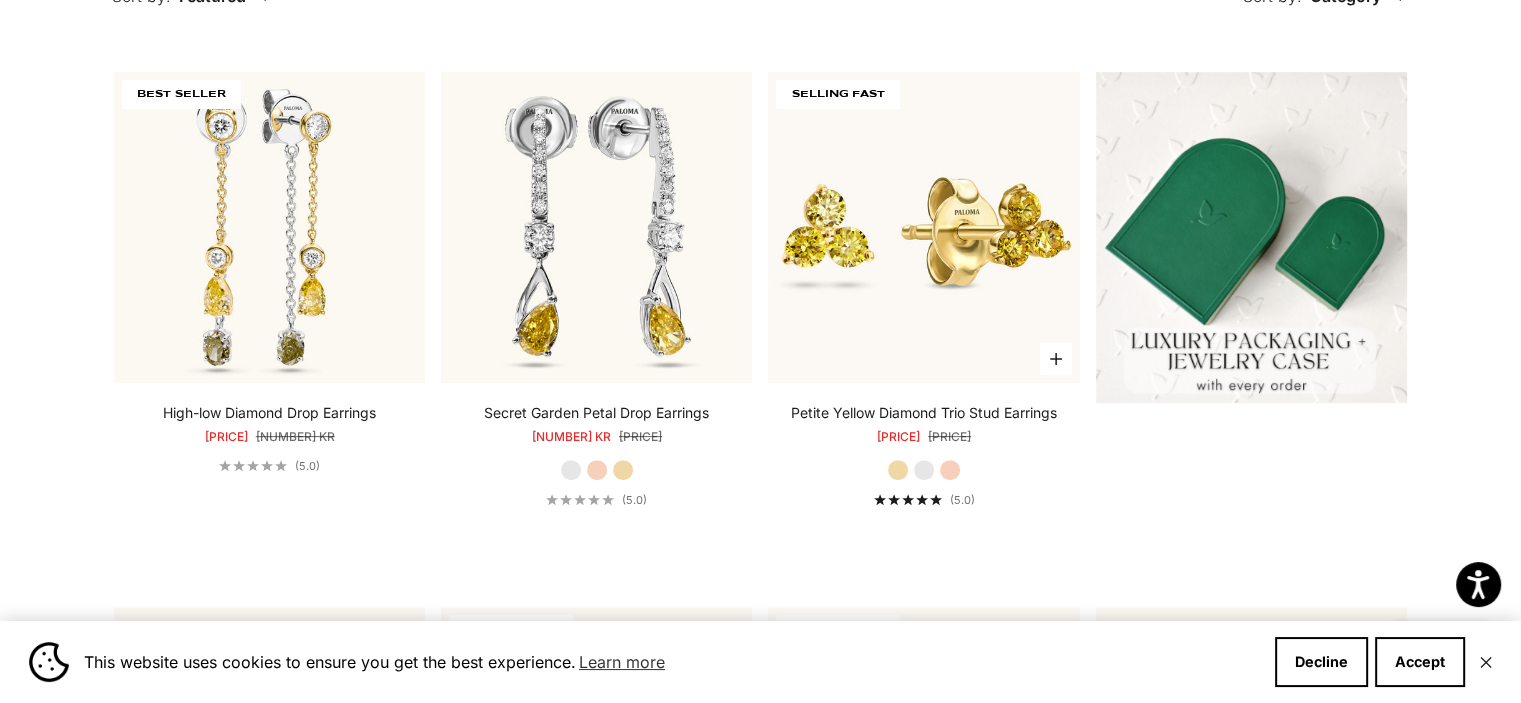 scroll, scrollTop: 968, scrollLeft: 0, axis: vertical 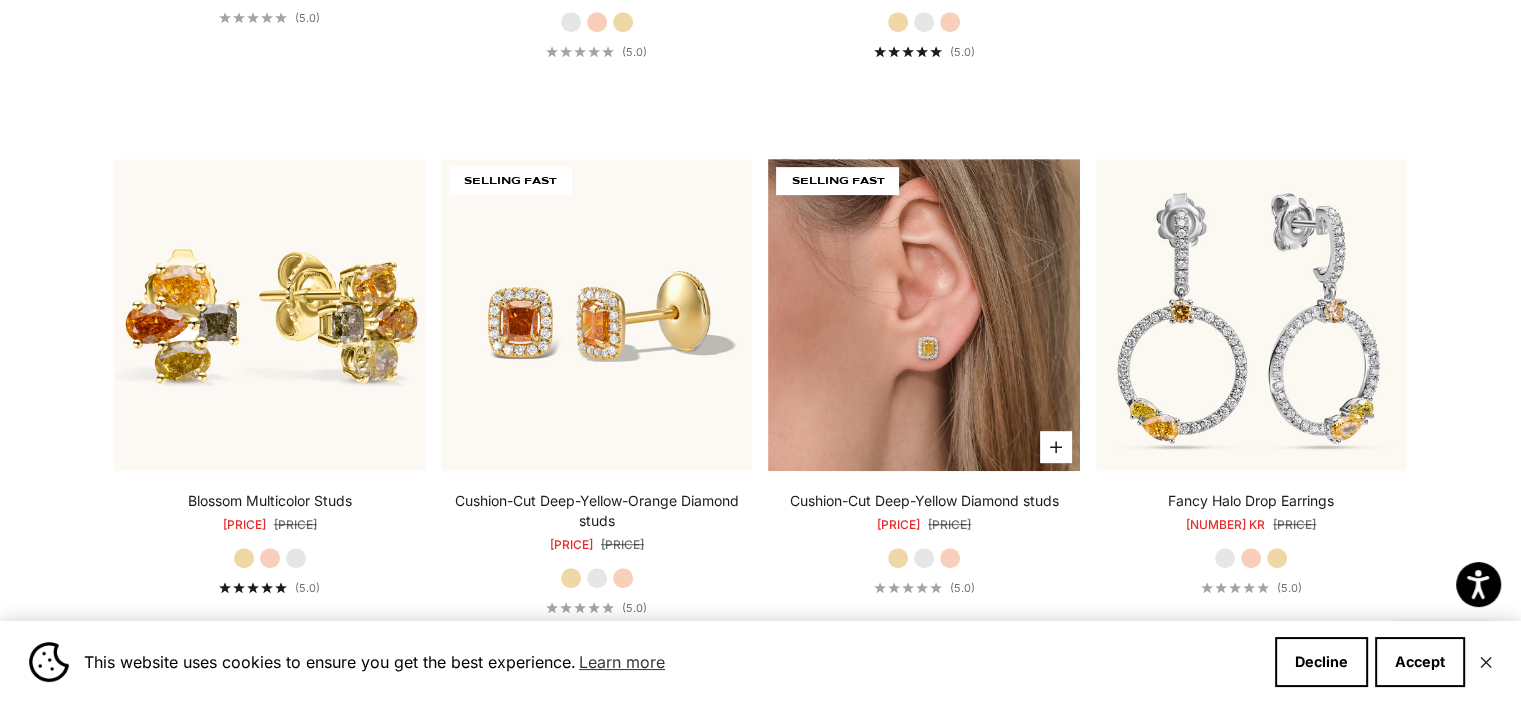 click at bounding box center [923, 314] 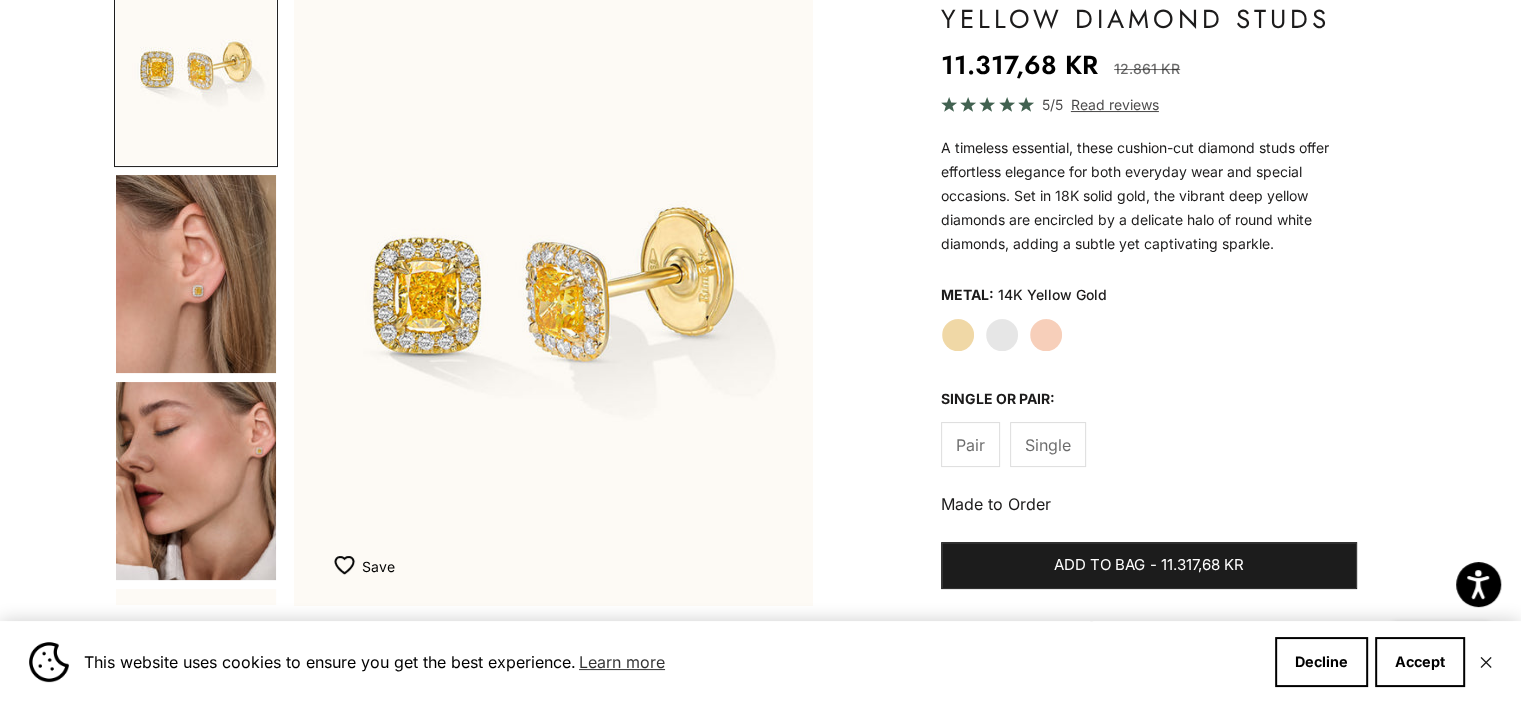 scroll, scrollTop: 240, scrollLeft: 0, axis: vertical 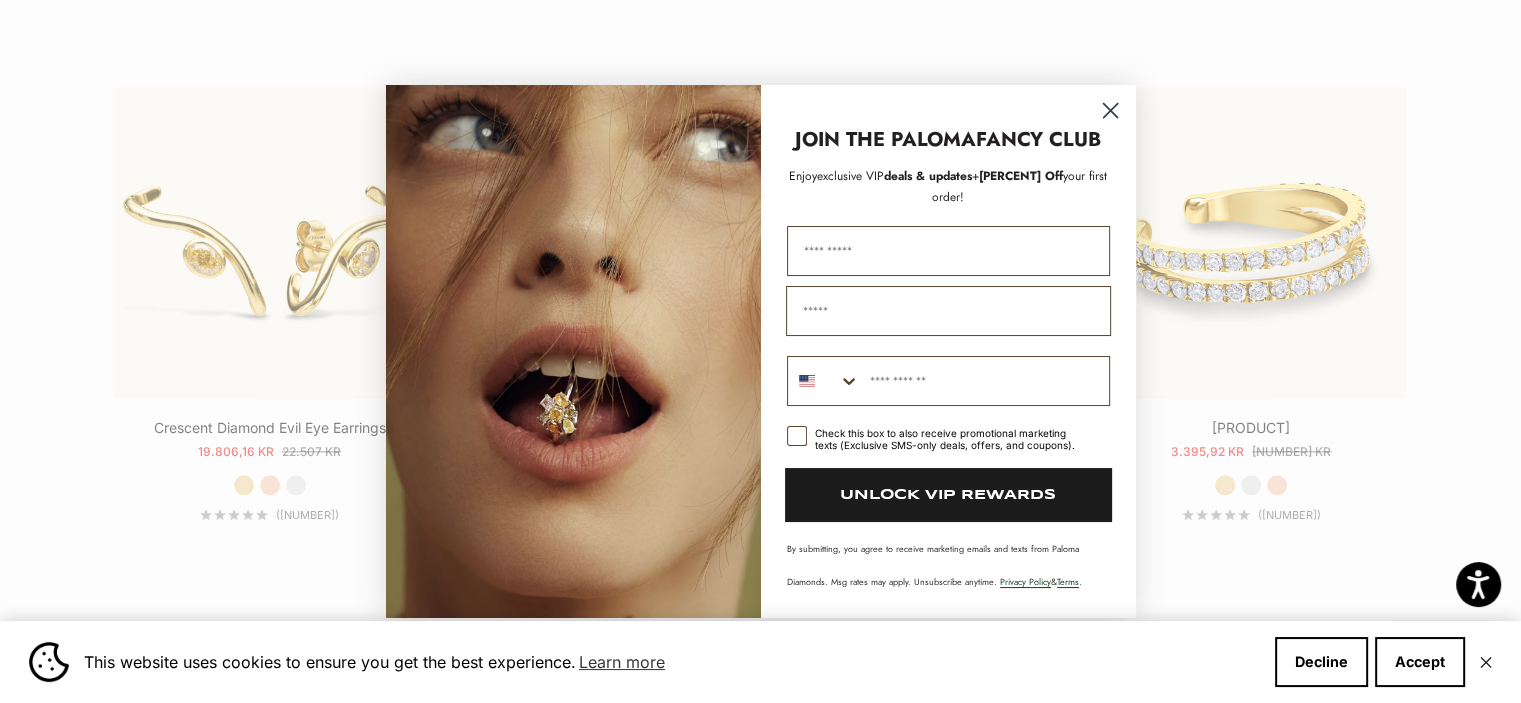 click at bounding box center (1109, 110) 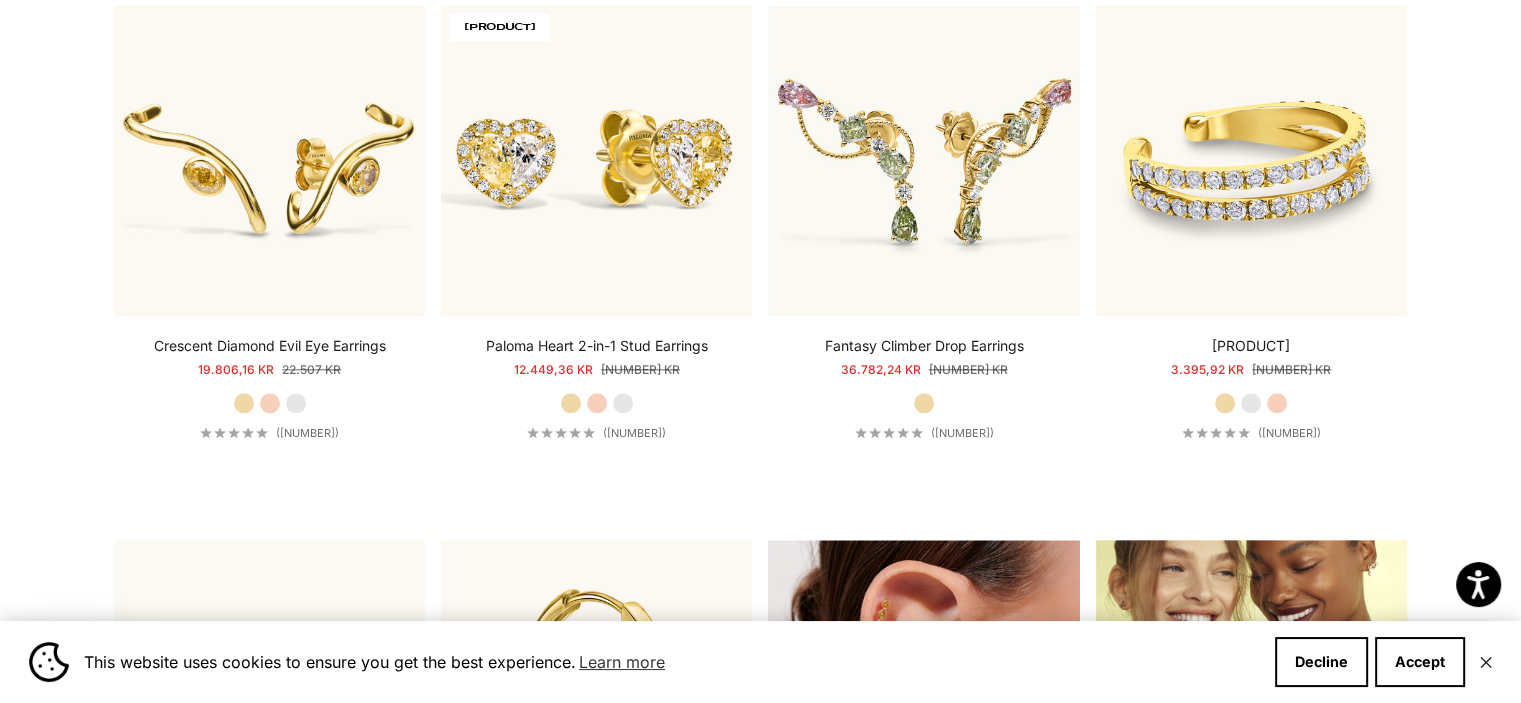 scroll, scrollTop: 2035, scrollLeft: 0, axis: vertical 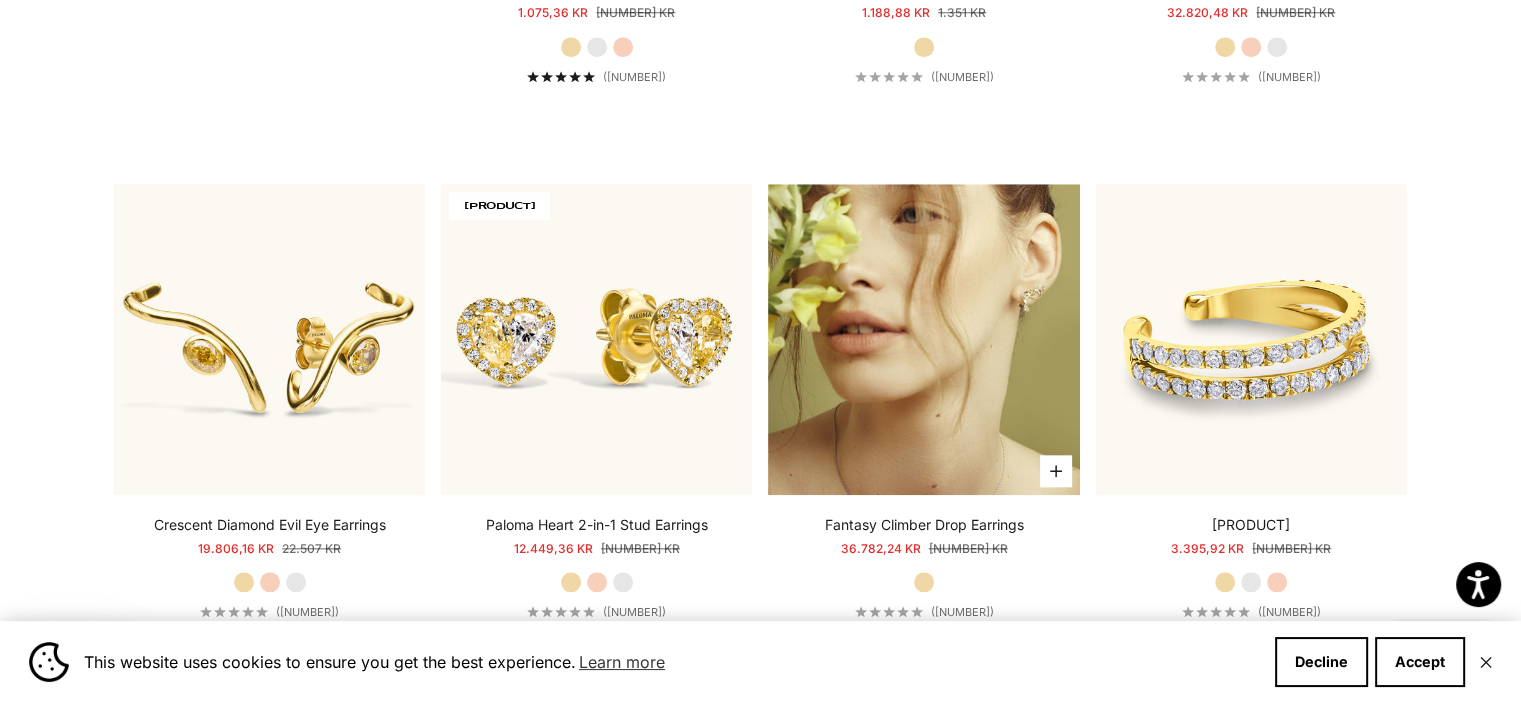 click at bounding box center (923, 339) 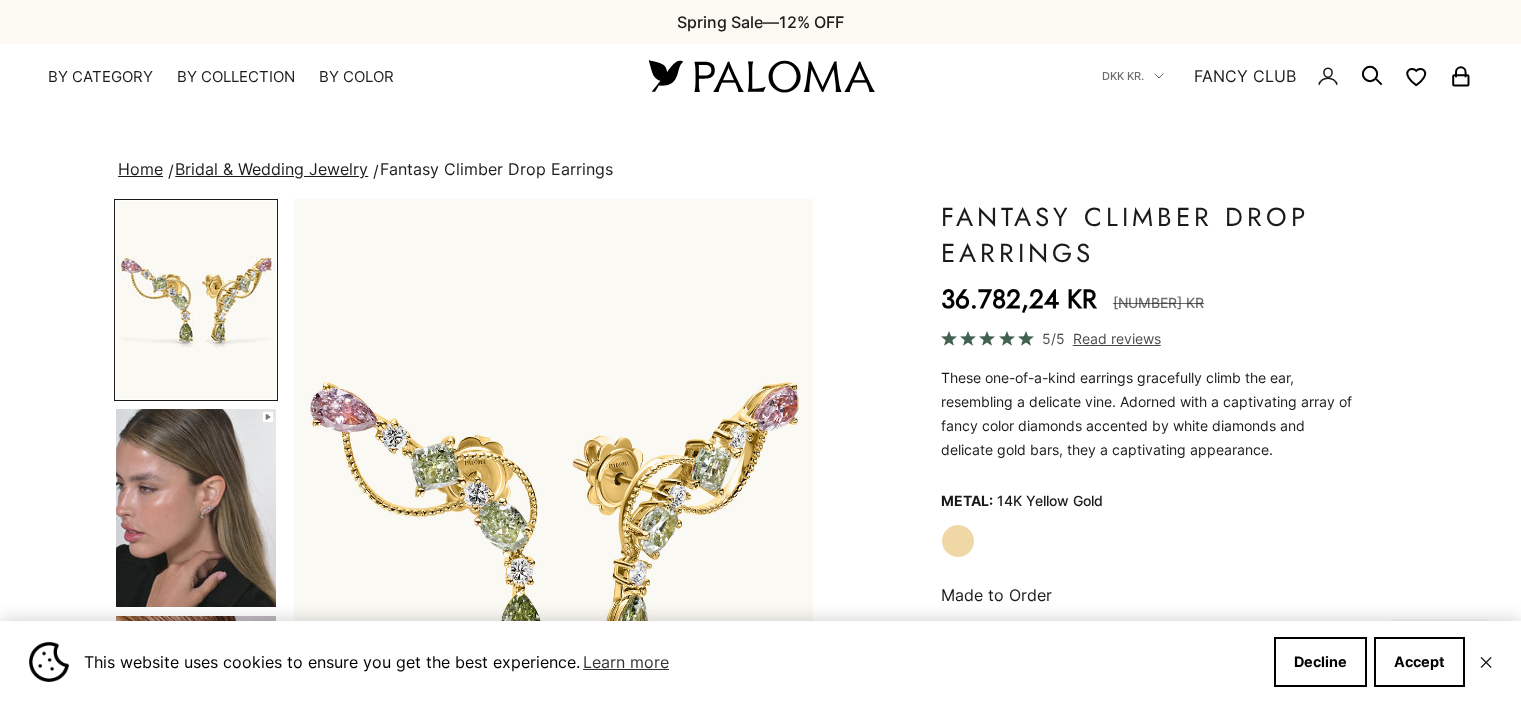 scroll, scrollTop: 0, scrollLeft: 0, axis: both 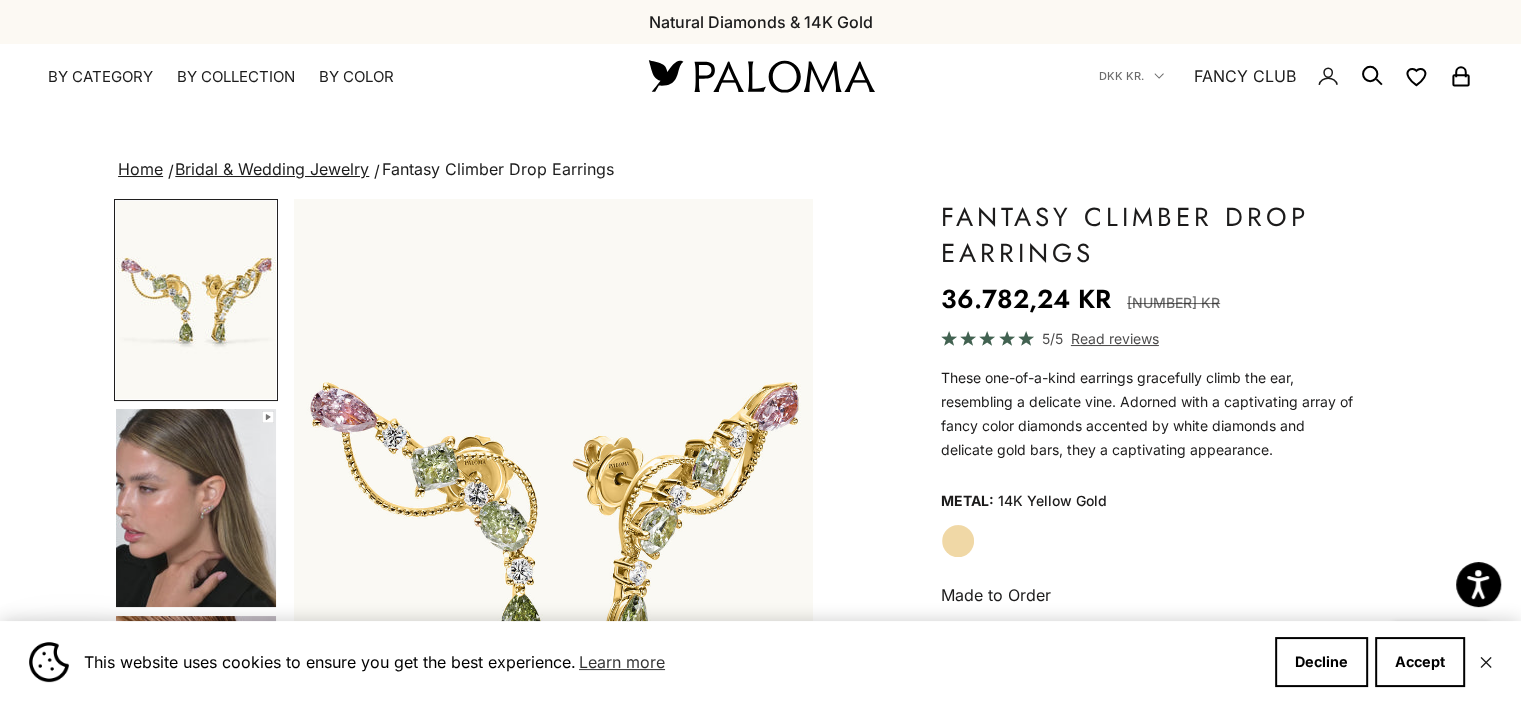 click at bounding box center [196, 508] 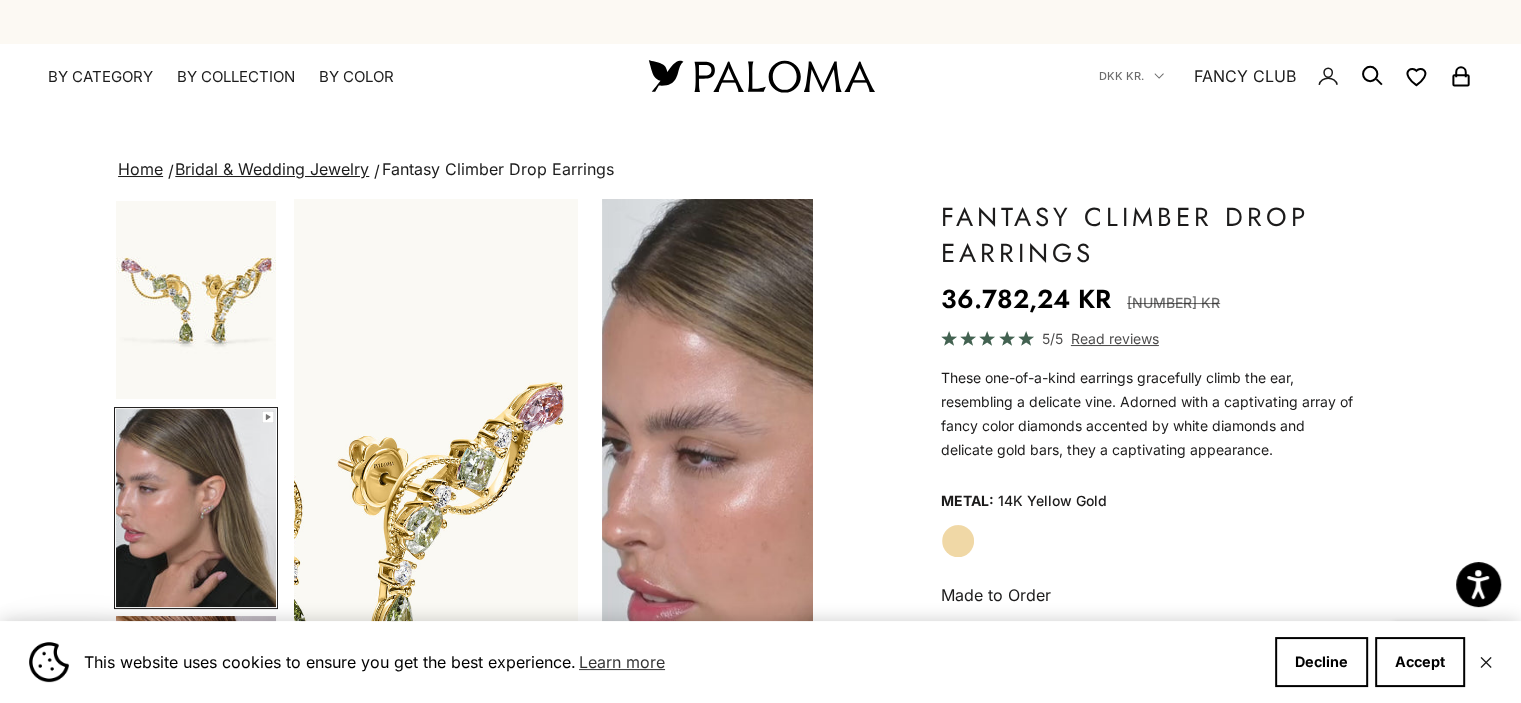 scroll, scrollTop: 0, scrollLeft: 543, axis: horizontal 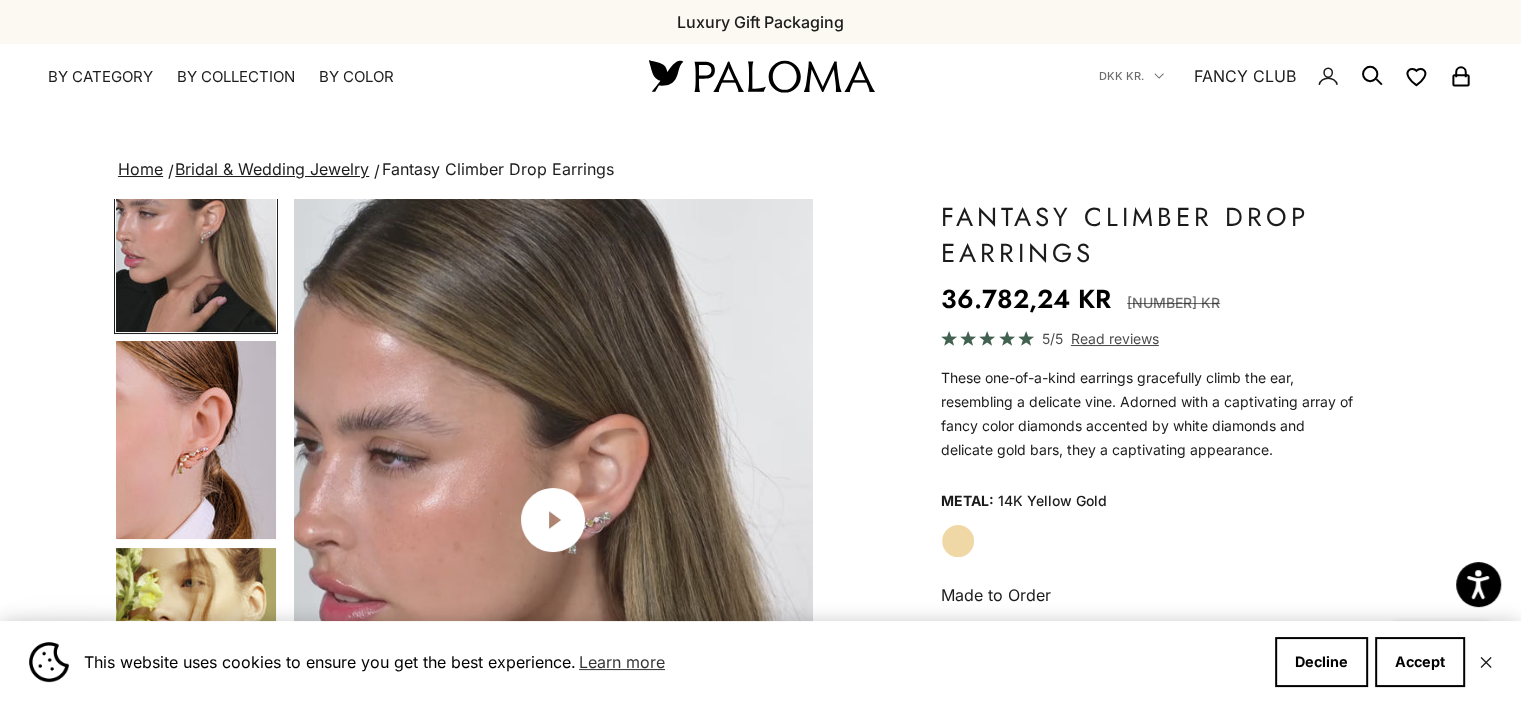 click at bounding box center (196, 440) 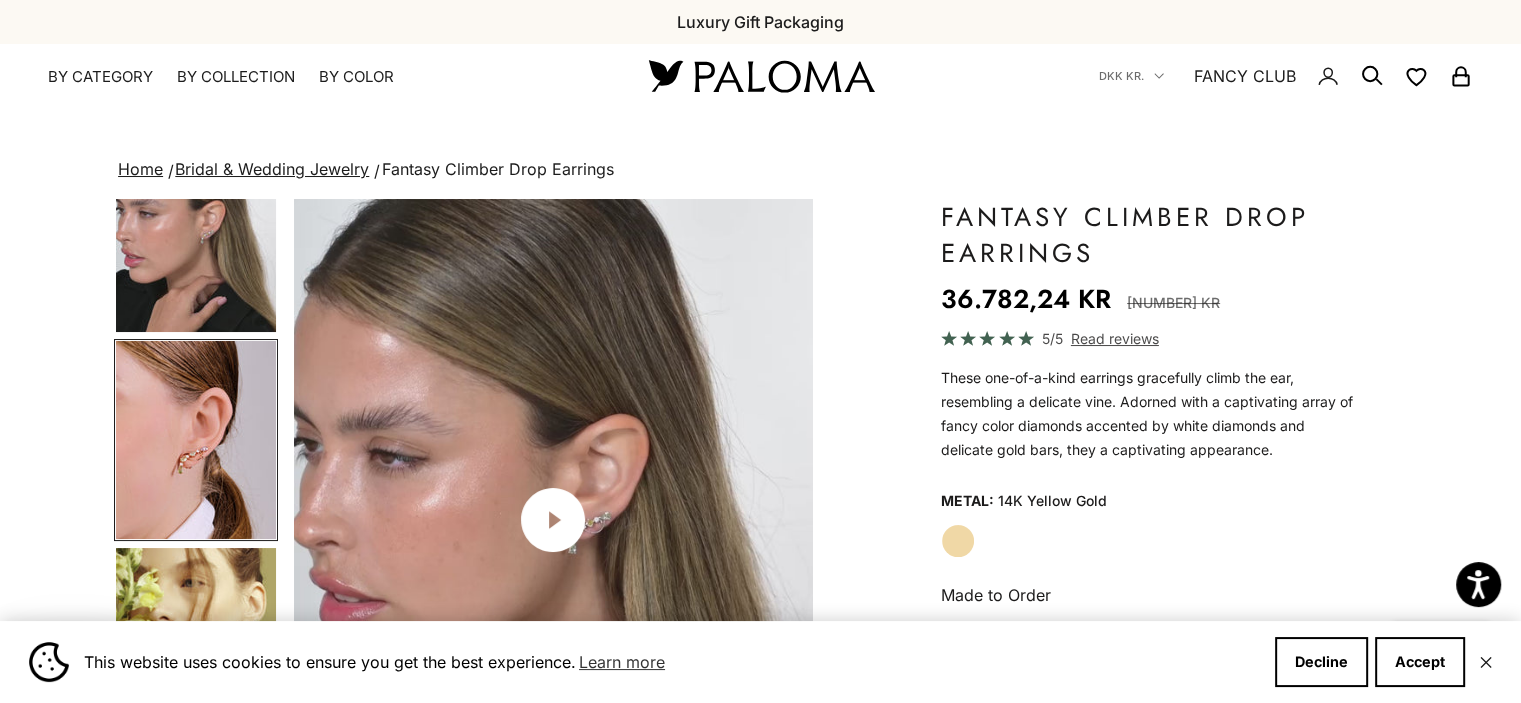 scroll, scrollTop: 197, scrollLeft: 0, axis: vertical 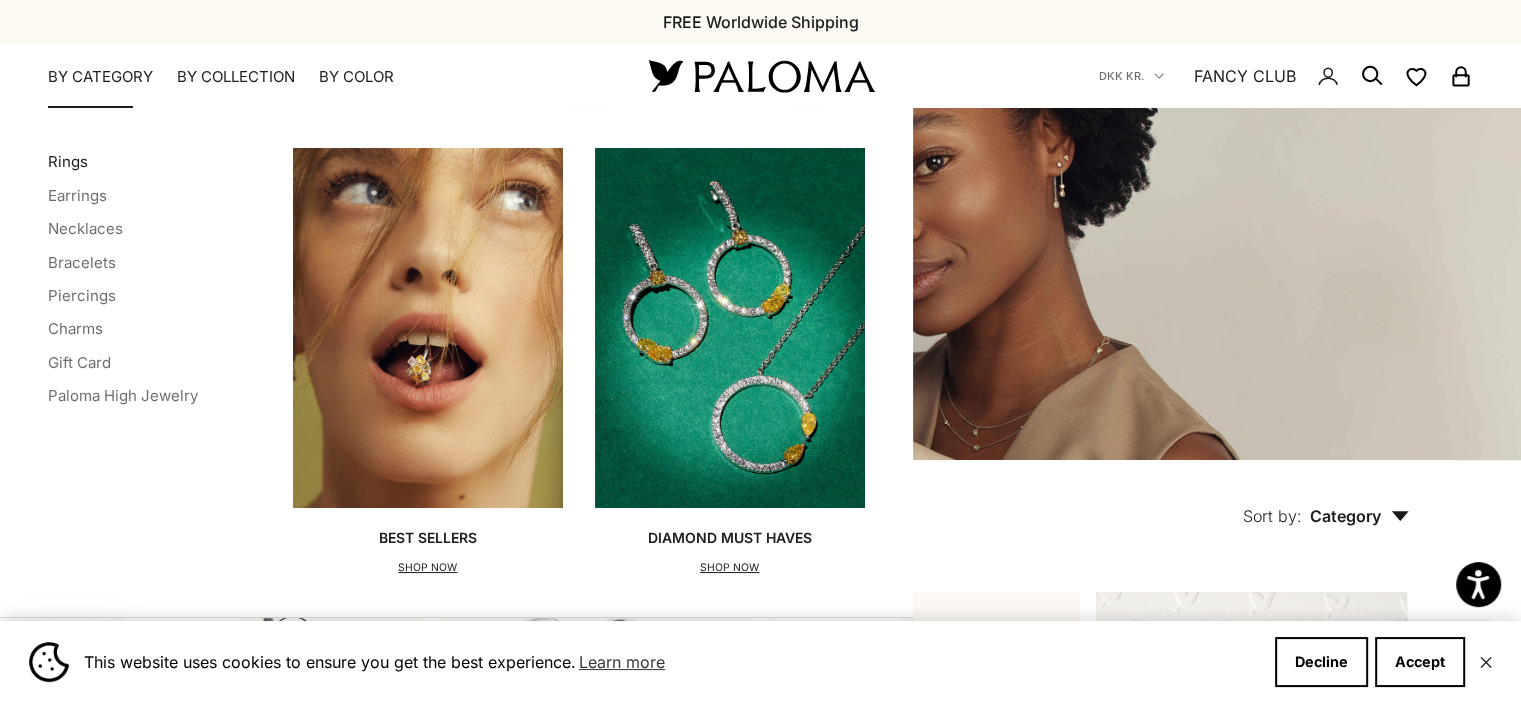 click on "Rings" at bounding box center (68, 161) 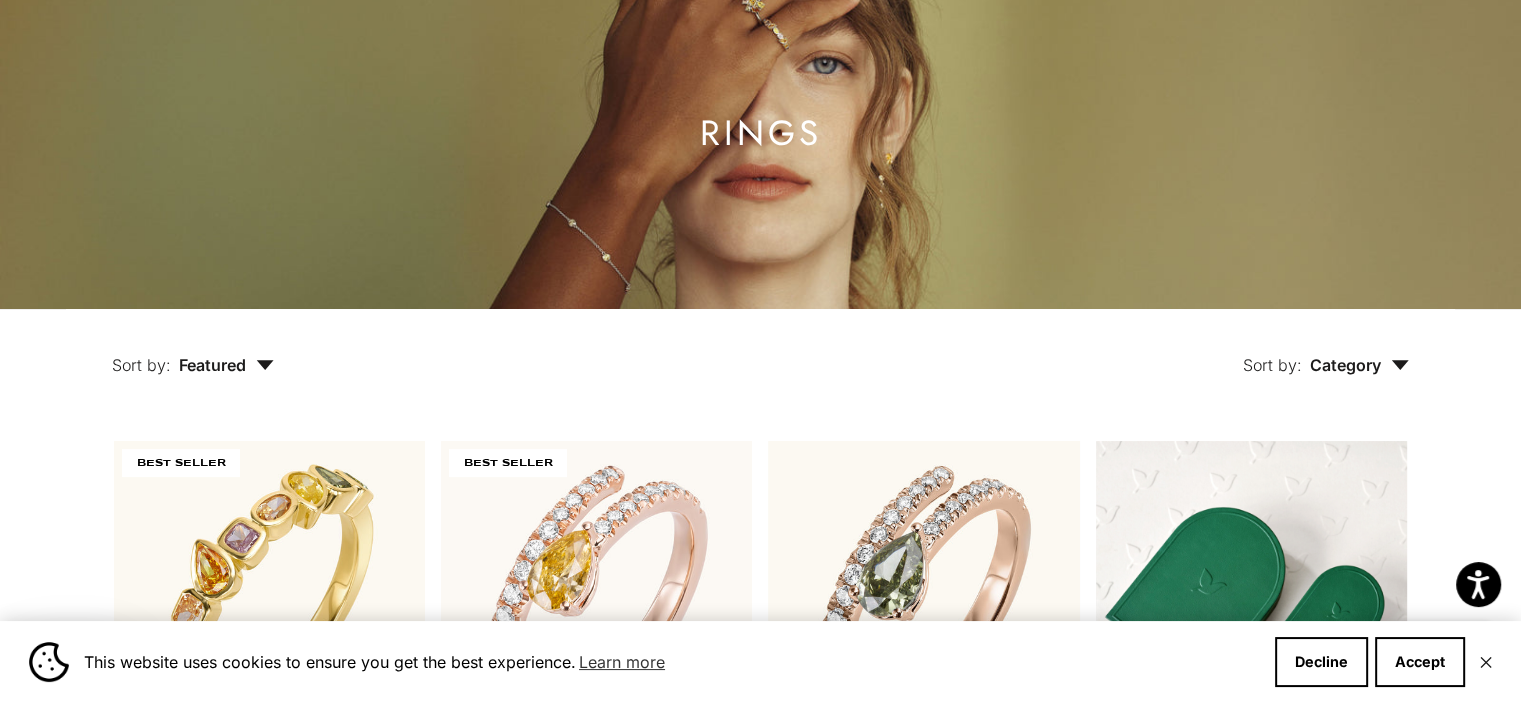 scroll, scrollTop: 0, scrollLeft: 0, axis: both 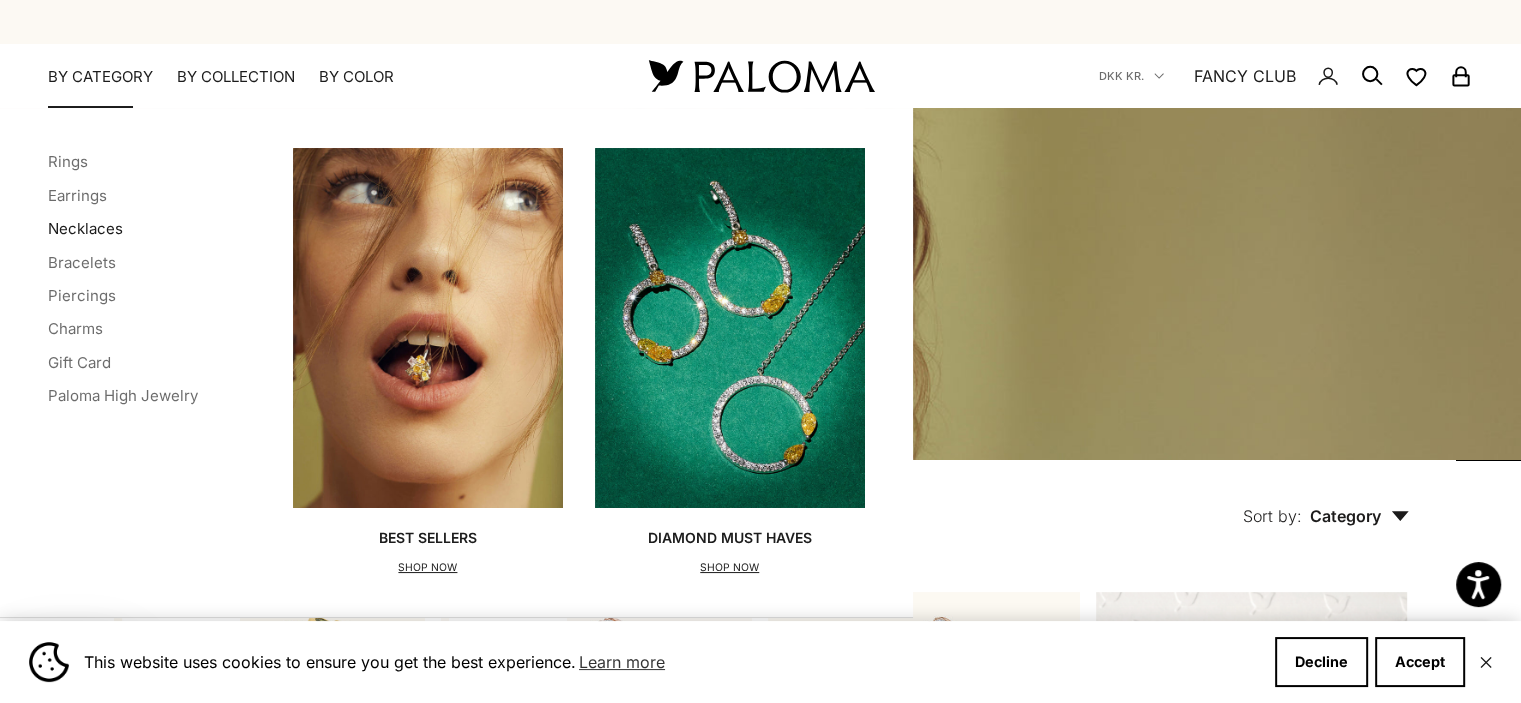 click on "Necklaces" at bounding box center (85, 228) 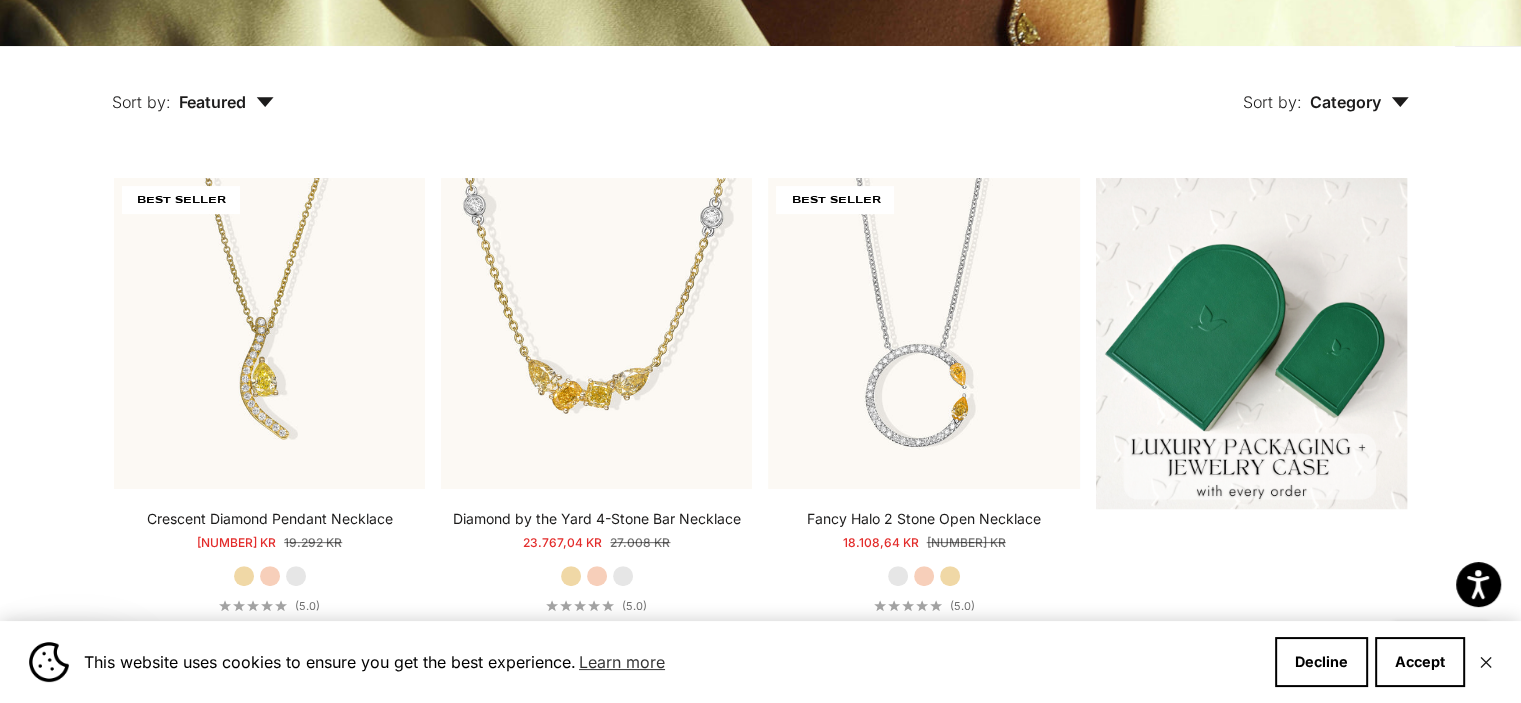 scroll, scrollTop: 415, scrollLeft: 0, axis: vertical 